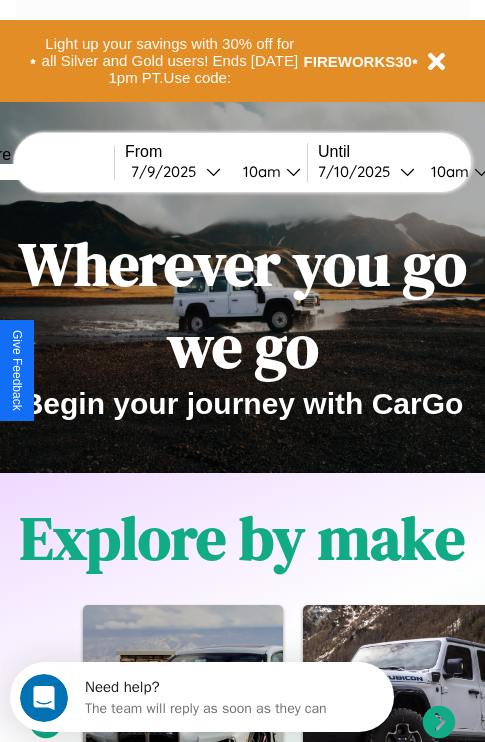 scroll, scrollTop: 0, scrollLeft: 0, axis: both 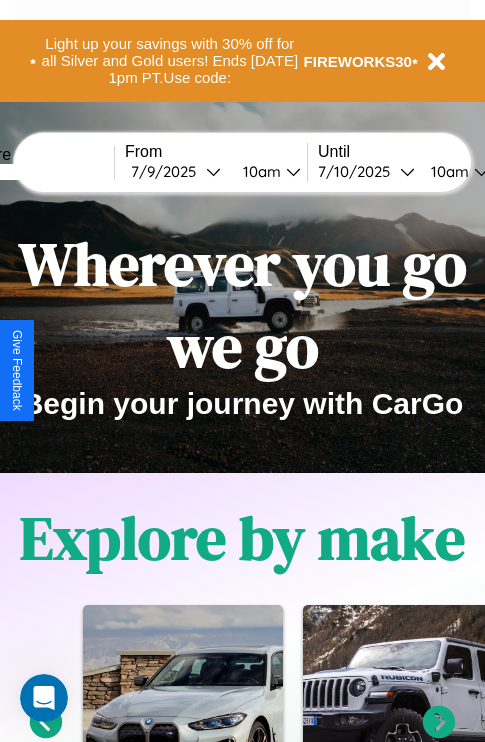 click at bounding box center (39, 172) 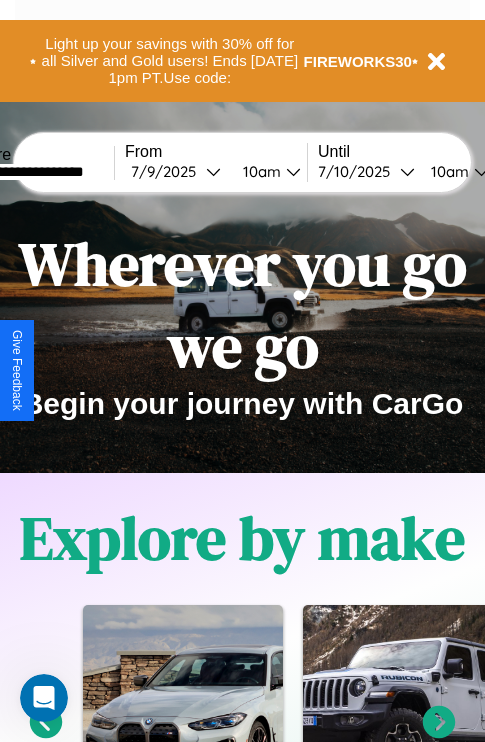 type on "**********" 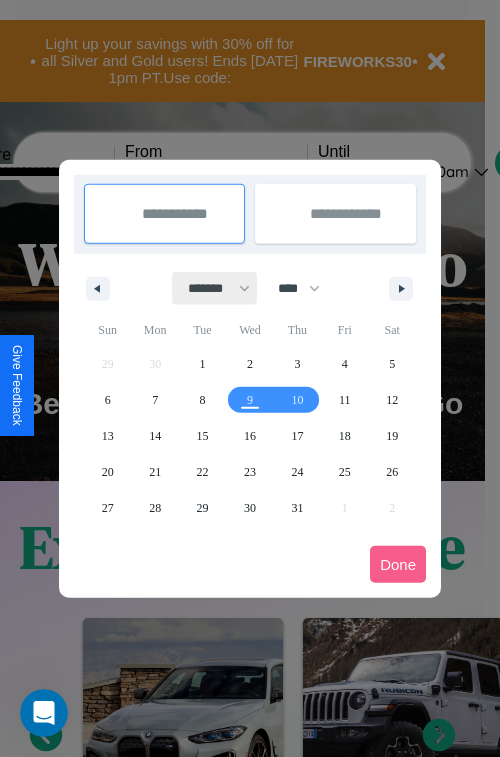 click on "******* ******** ***** ***** *** **** **** ****** ********* ******* ******** ********" at bounding box center [215, 288] 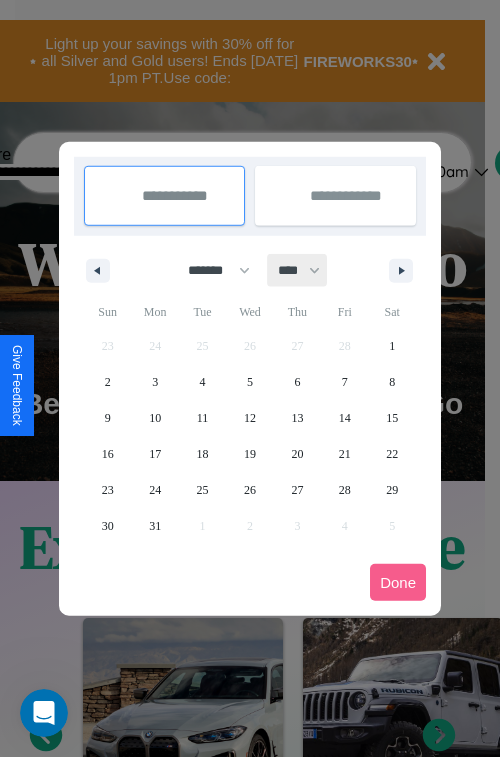 click on "**** **** **** **** **** **** **** **** **** **** **** **** **** **** **** **** **** **** **** **** **** **** **** **** **** **** **** **** **** **** **** **** **** **** **** **** **** **** **** **** **** **** **** **** **** **** **** **** **** **** **** **** **** **** **** **** **** **** **** **** **** **** **** **** **** **** **** **** **** **** **** **** **** **** **** **** **** **** **** **** **** **** **** **** **** **** **** **** **** **** **** **** **** **** **** **** **** **** **** **** **** **** **** **** **** **** **** **** **** **** **** **** **** **** **** **** **** **** **** **** ****" at bounding box center [298, 270] 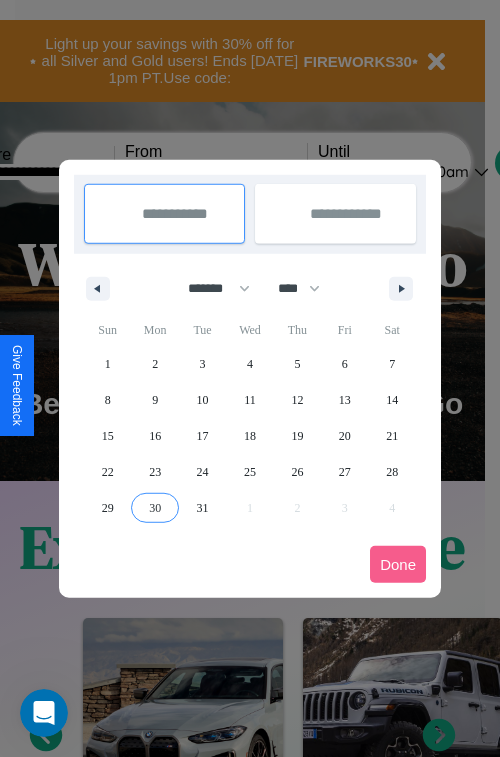 click on "30" at bounding box center (155, 508) 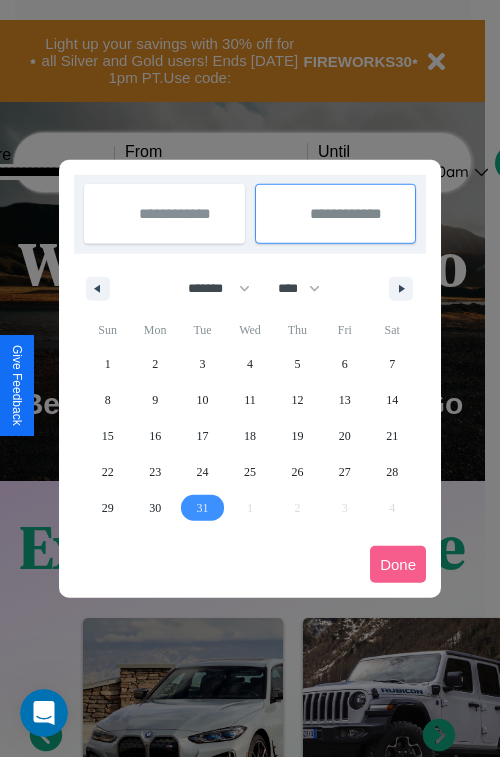 click on "31" at bounding box center [203, 508] 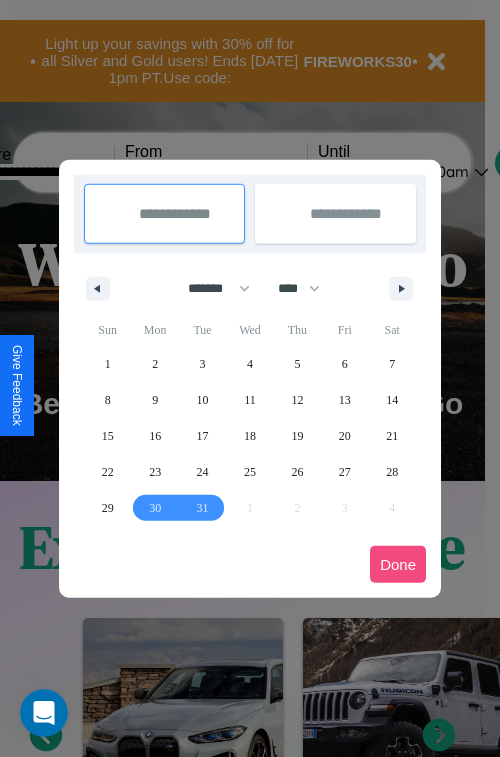 click on "Done" at bounding box center (398, 564) 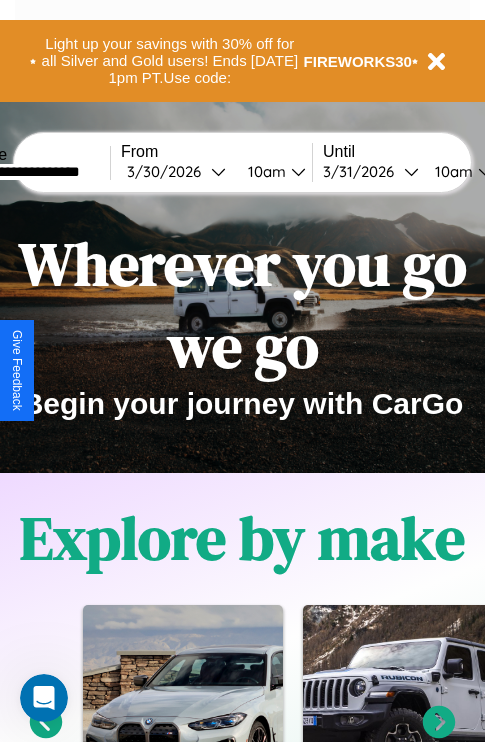 scroll, scrollTop: 0, scrollLeft: 75, axis: horizontal 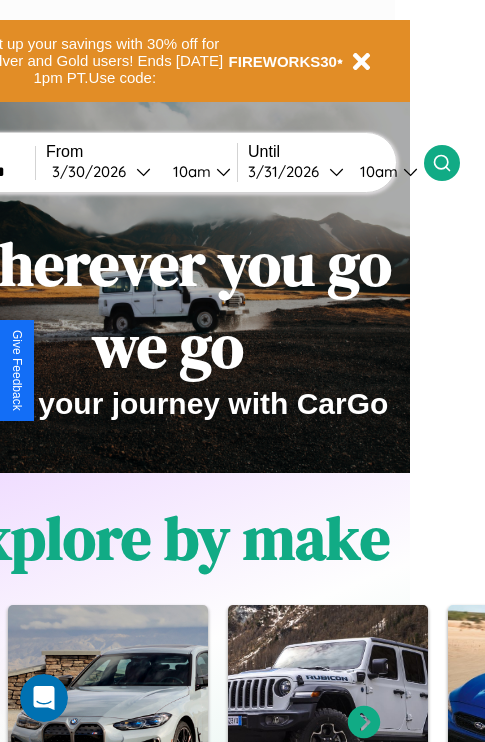 click 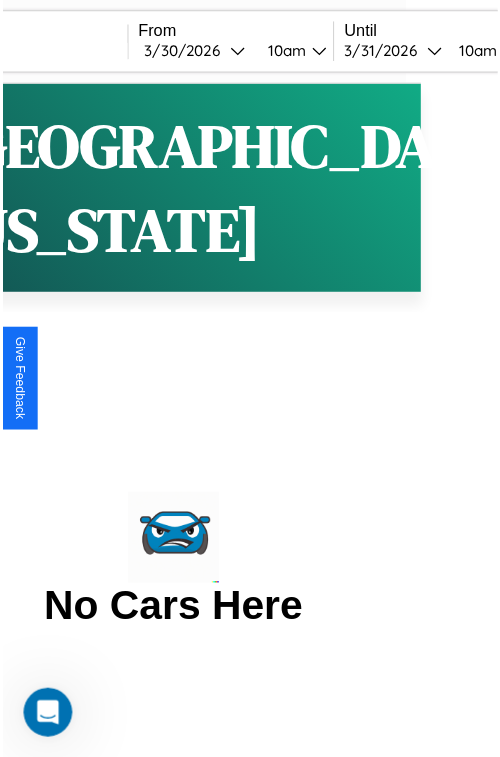 scroll, scrollTop: 0, scrollLeft: 0, axis: both 